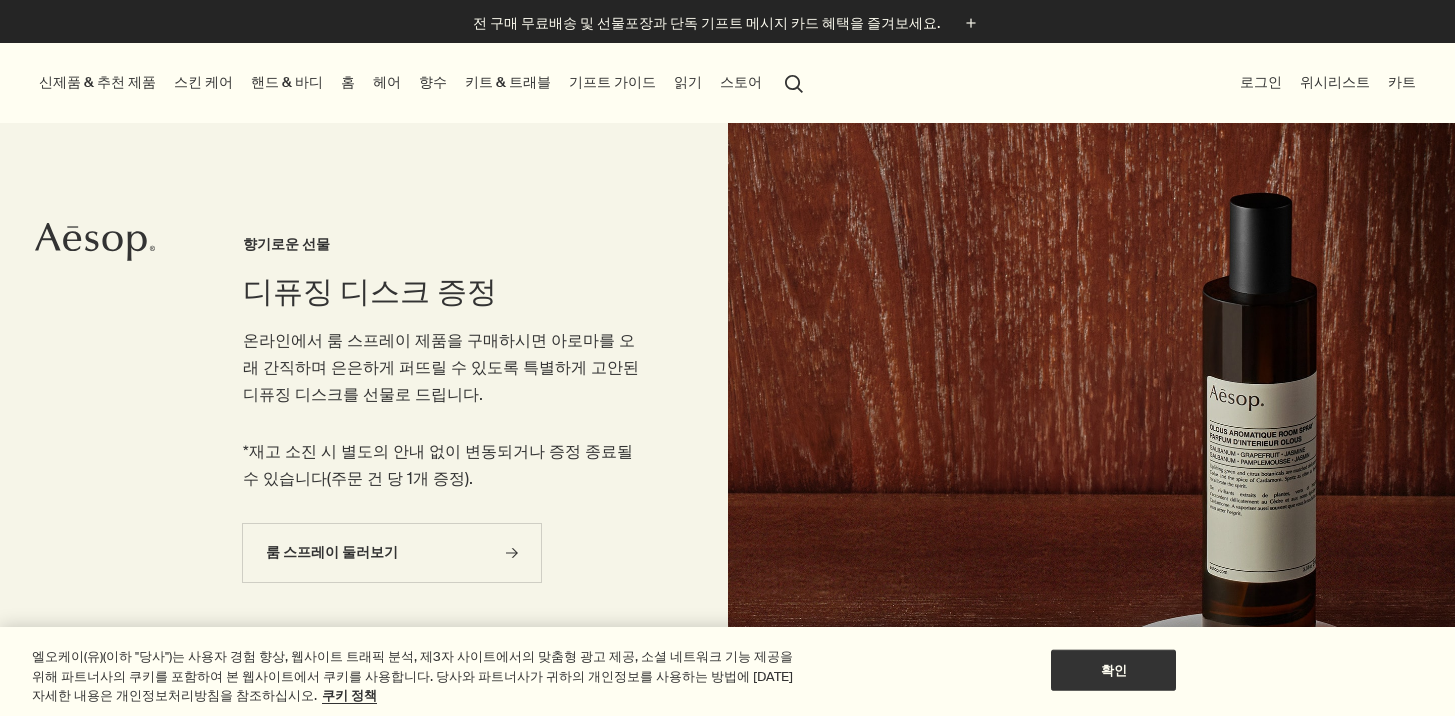 scroll, scrollTop: 0, scrollLeft: 0, axis: both 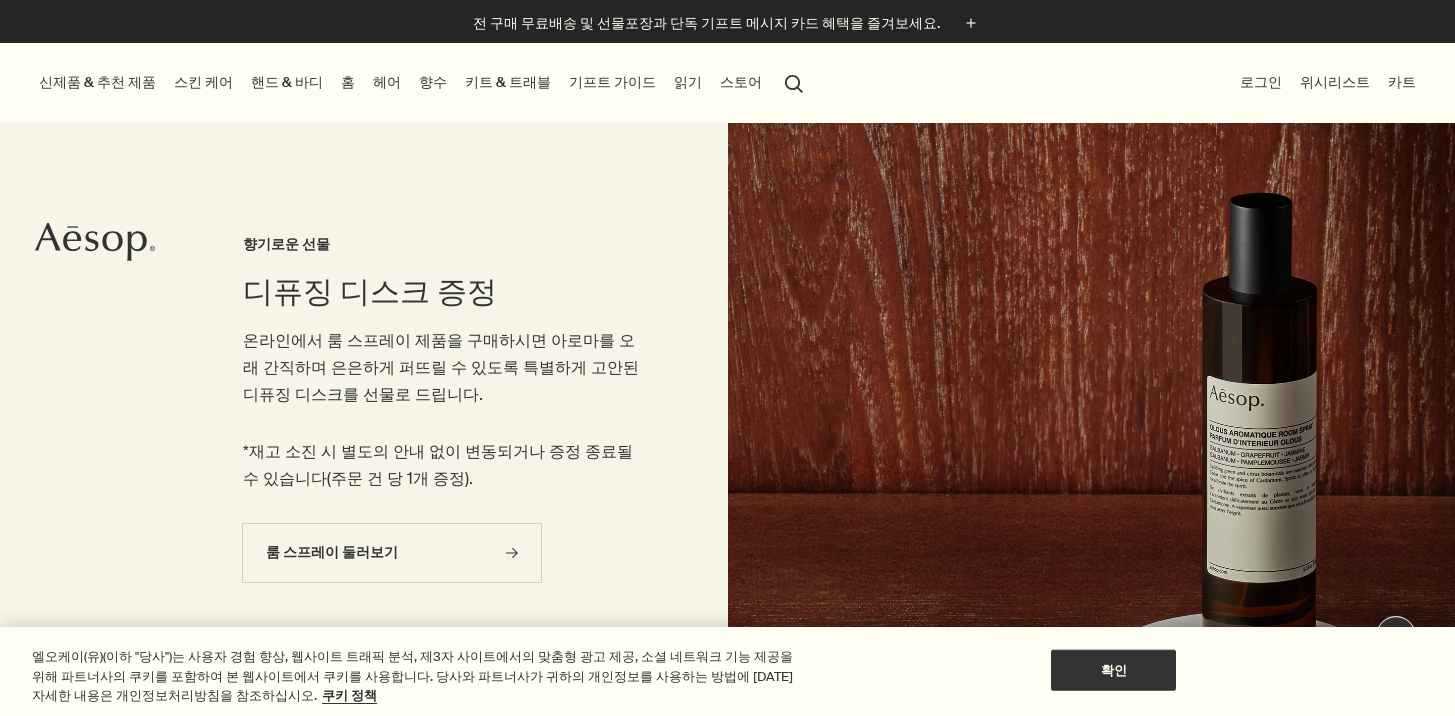 click on "향수" at bounding box center [433, 82] 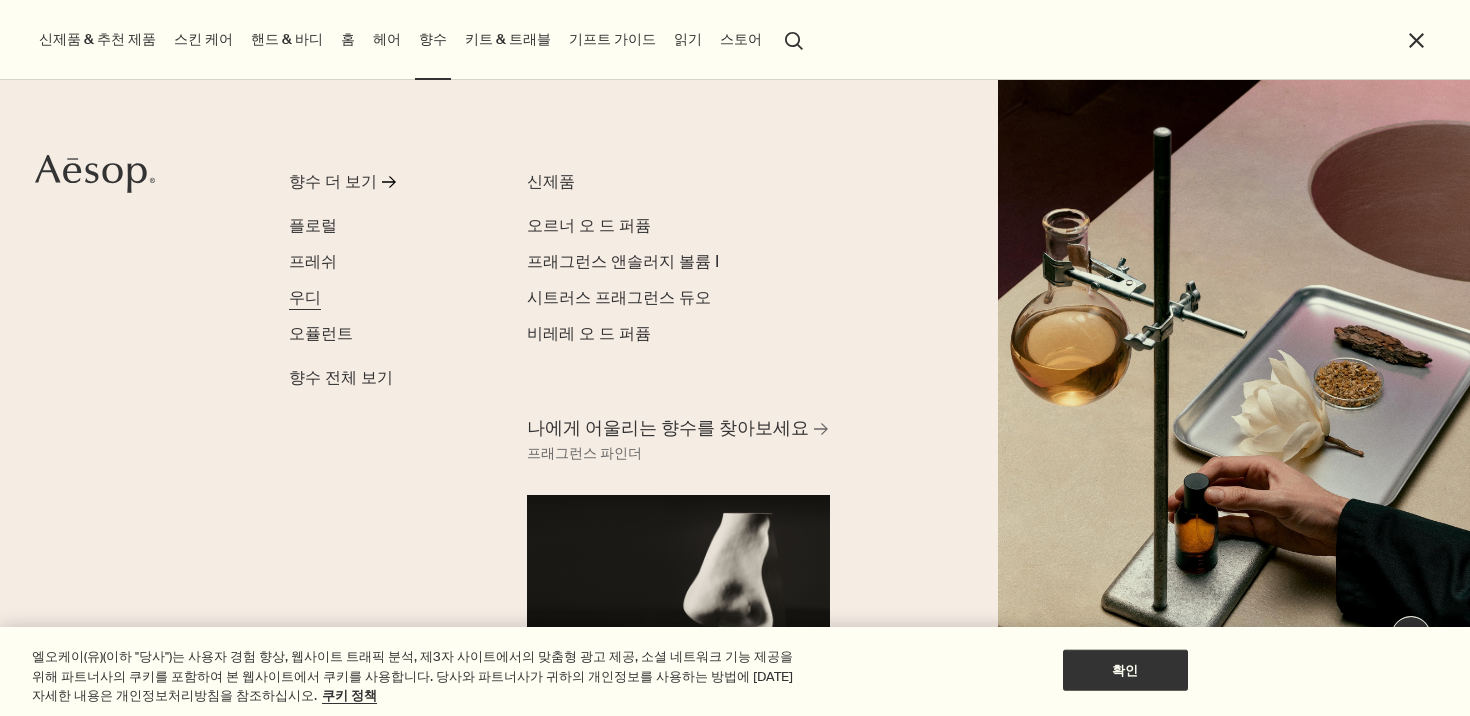 click on "우디" at bounding box center [305, 297] 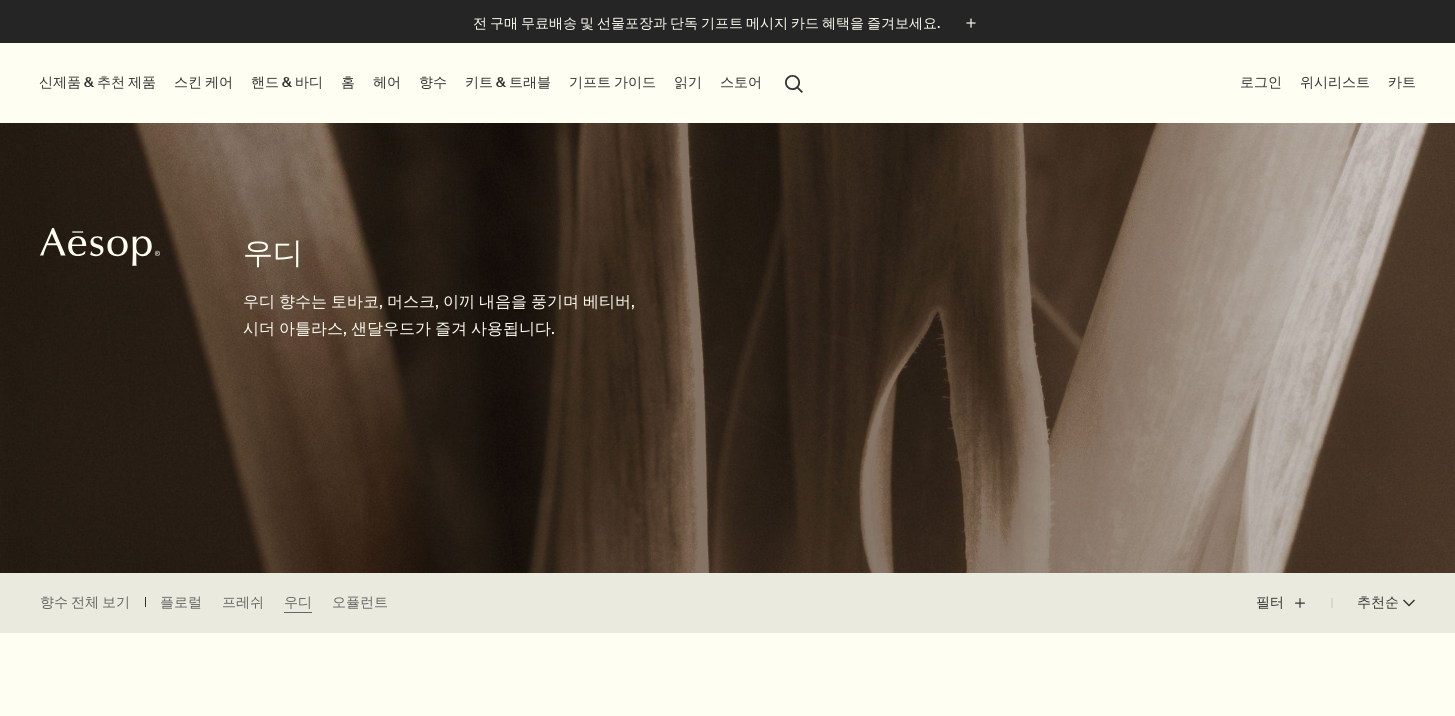 scroll, scrollTop: 27, scrollLeft: 0, axis: vertical 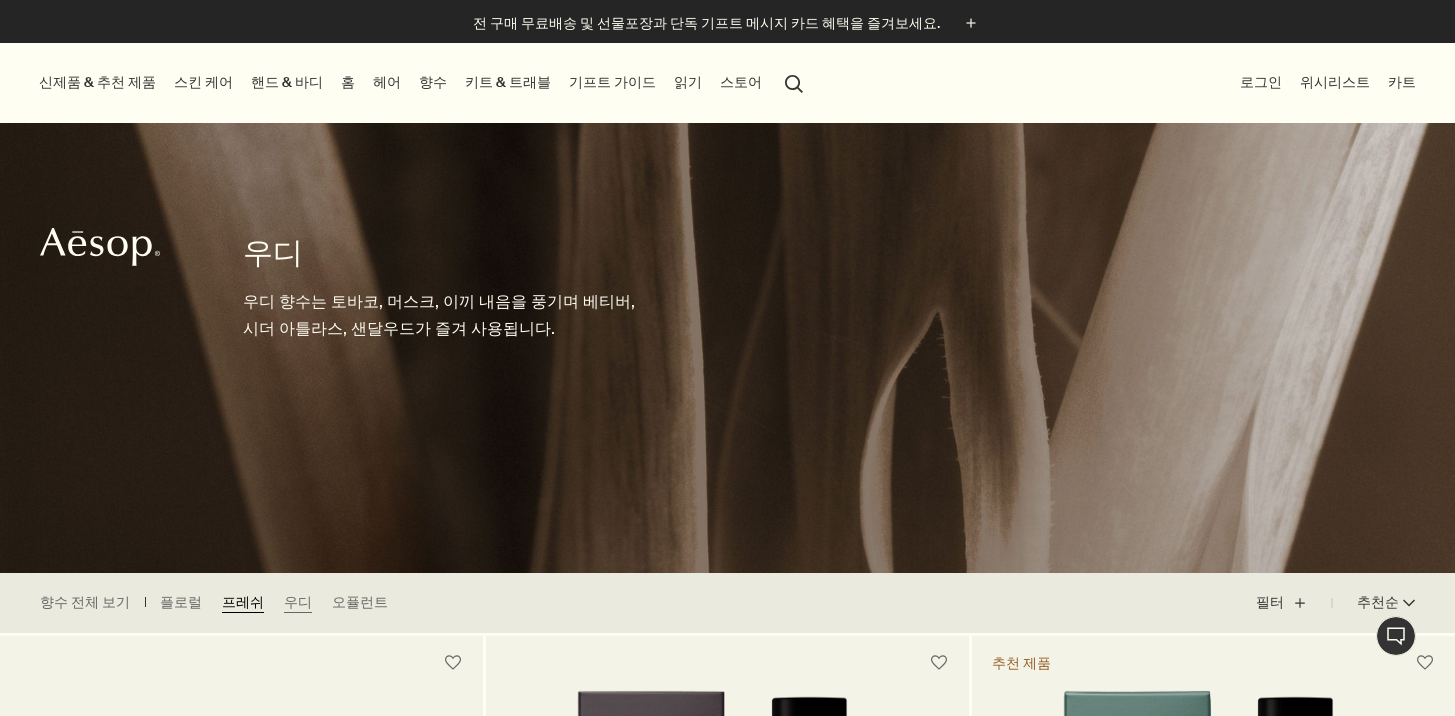 click on "프레쉬" at bounding box center (243, 603) 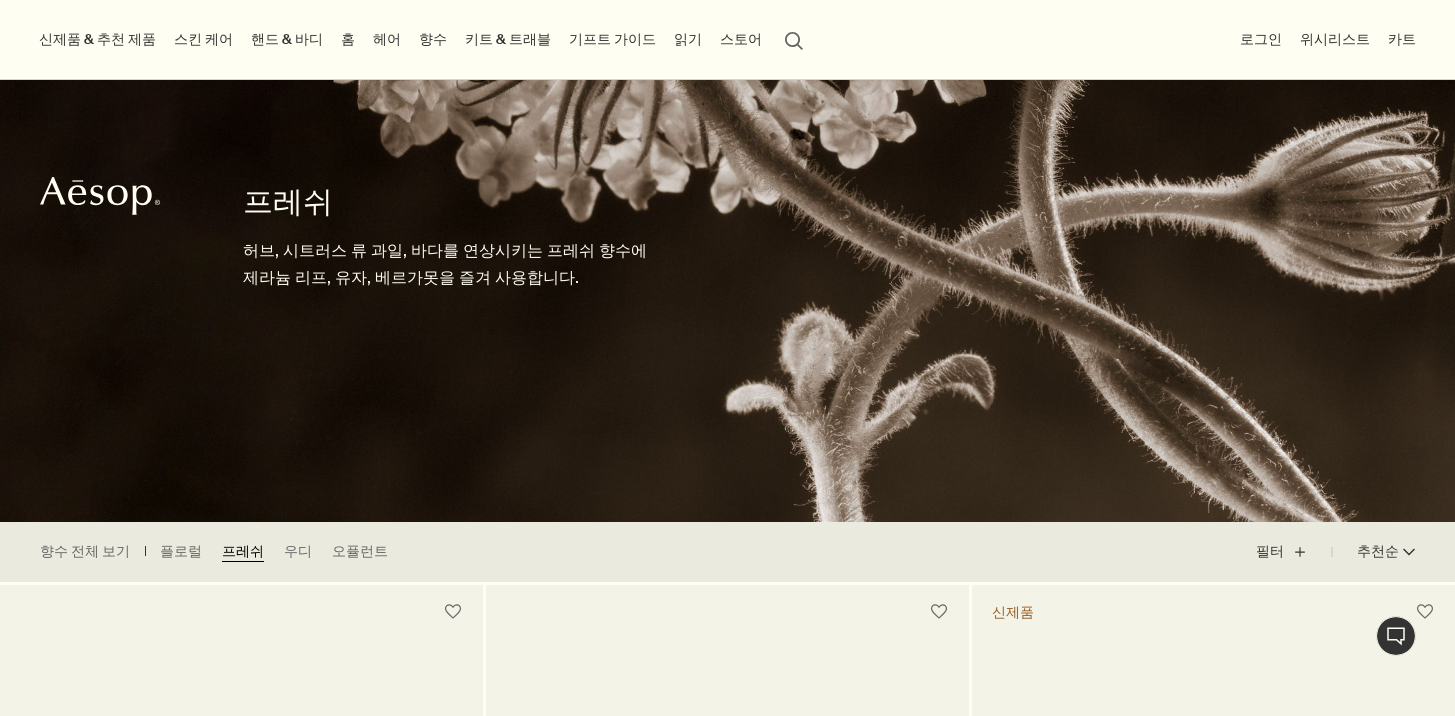 scroll, scrollTop: 0, scrollLeft: 0, axis: both 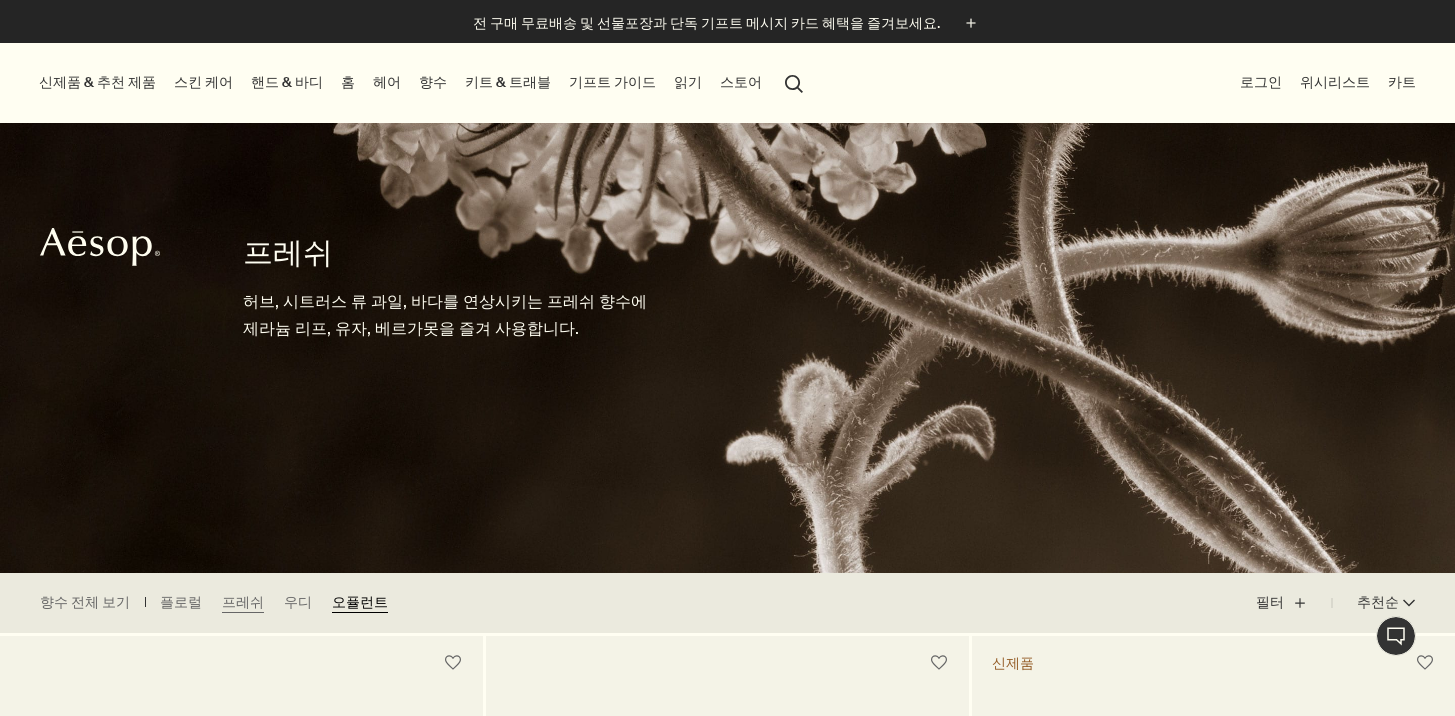 click on "오퓰런트" at bounding box center [360, 603] 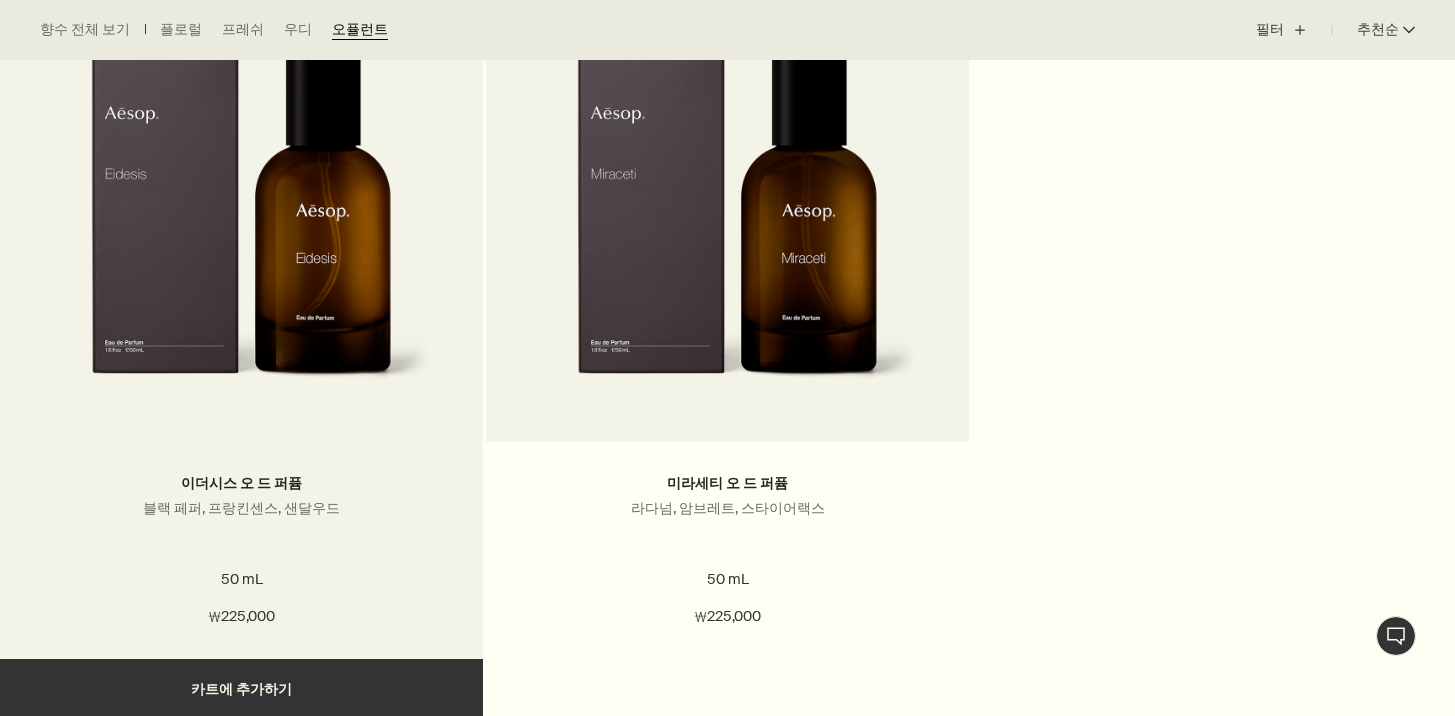 scroll, scrollTop: 1385, scrollLeft: 0, axis: vertical 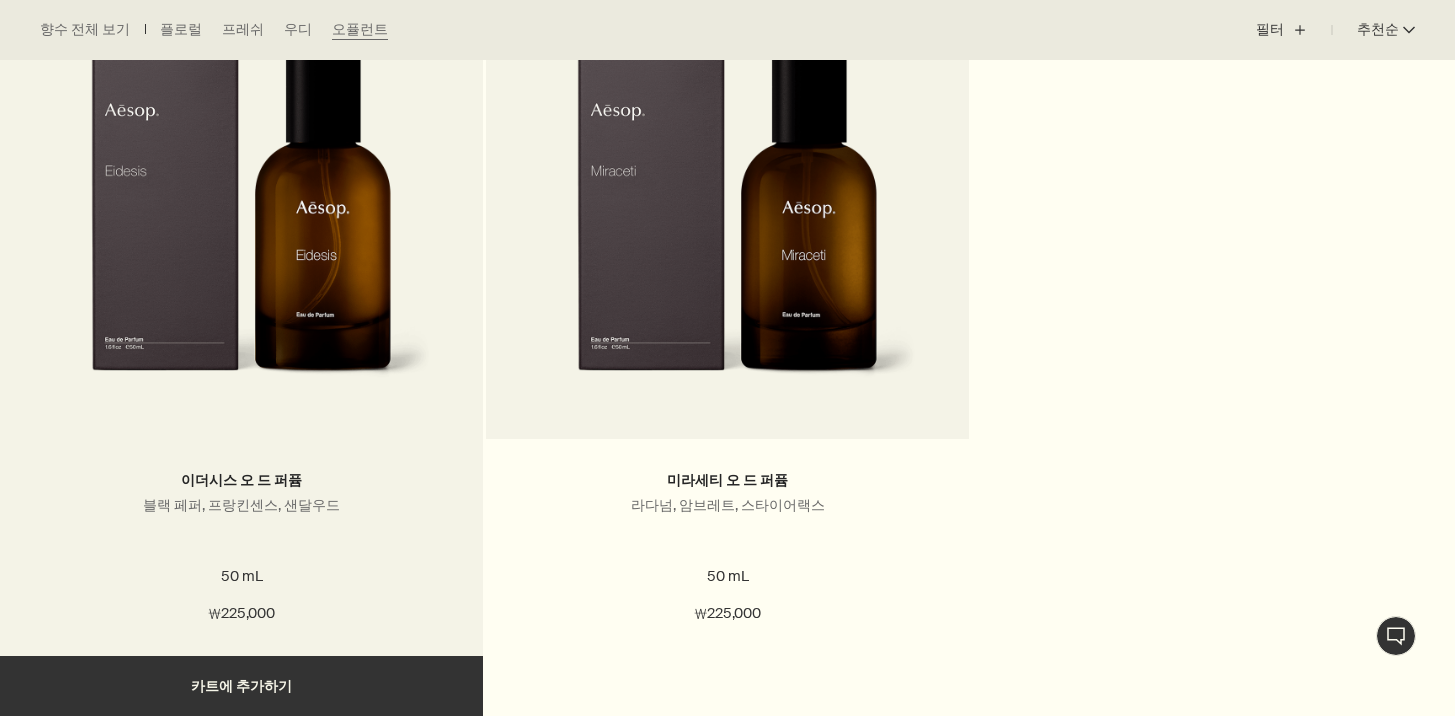 click on "이더시스 오 드 퍼퓸 블랙 페퍼, 프랑킨센스, 샌달우드" at bounding box center [241, 510] 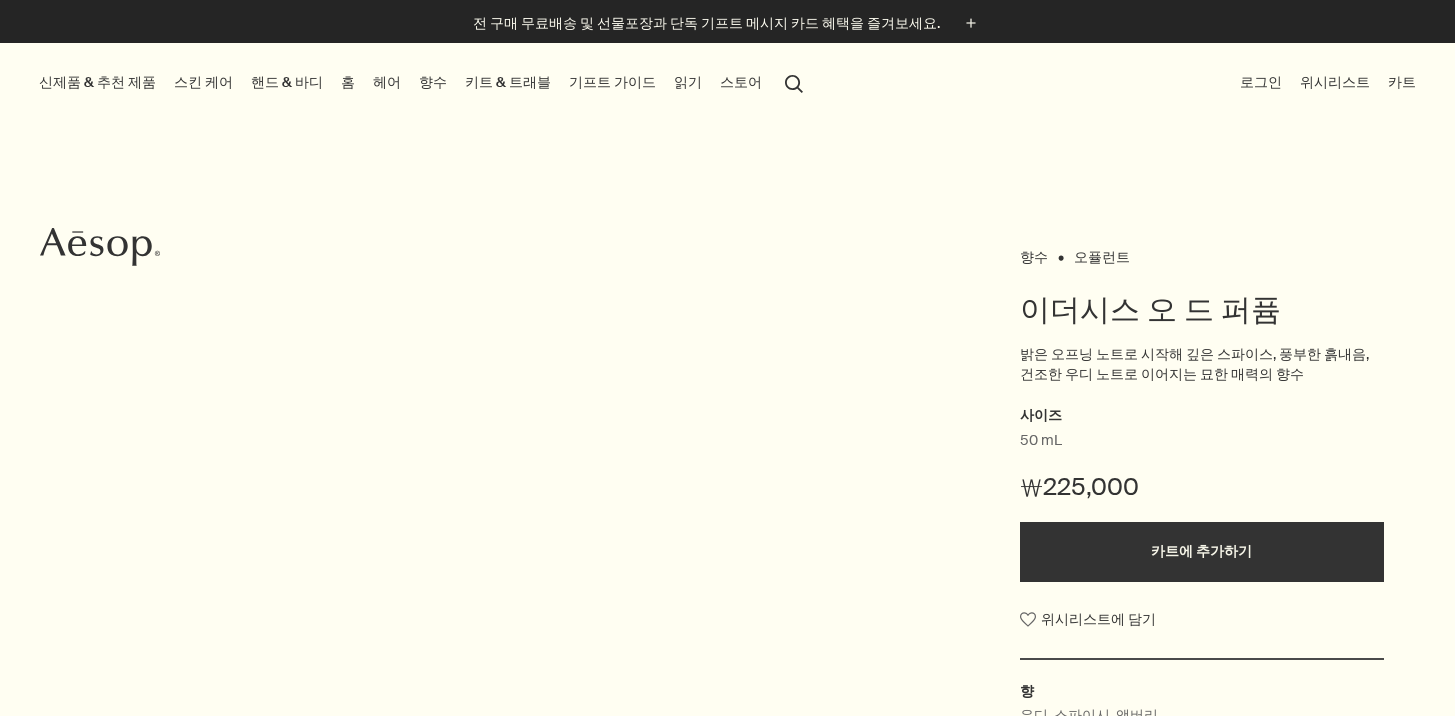 scroll, scrollTop: 0, scrollLeft: 0, axis: both 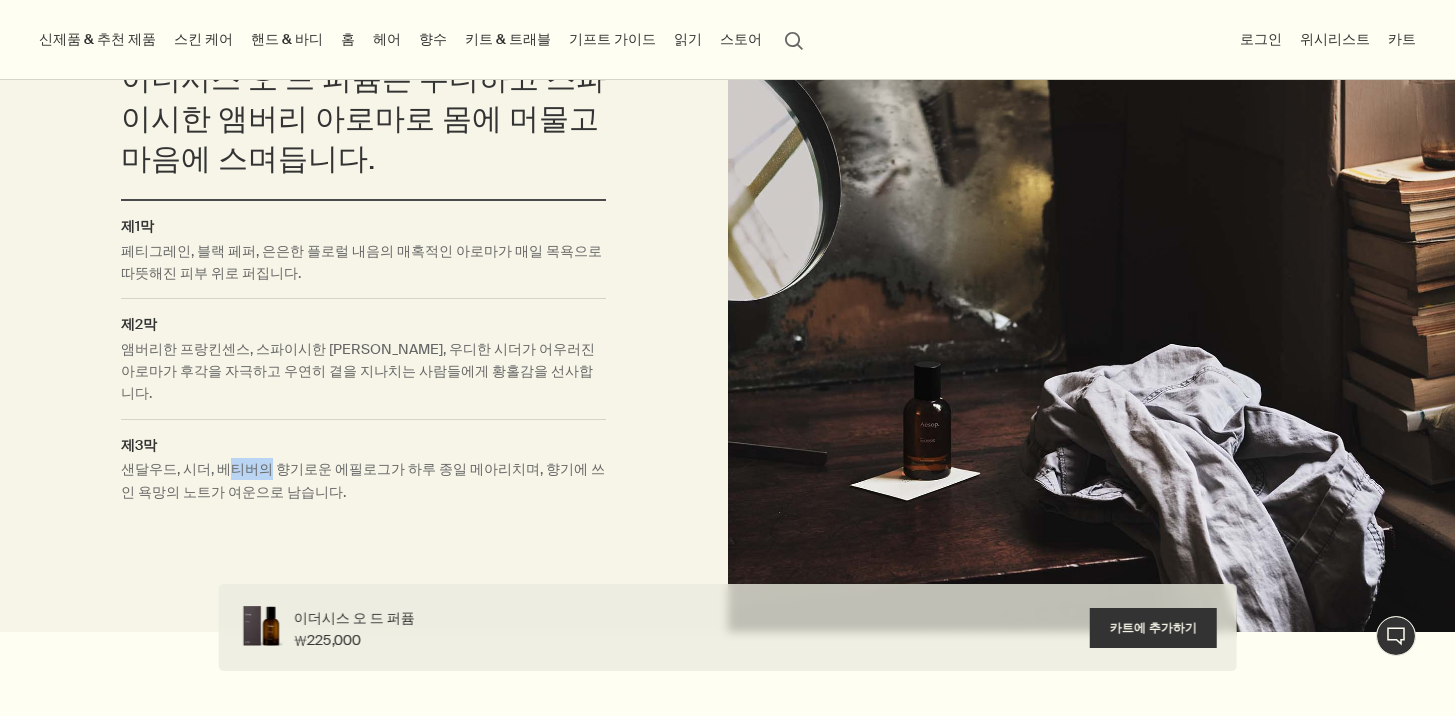 drag, startPoint x: 216, startPoint y: 411, endPoint x: 257, endPoint y: 417, distance: 41.4367 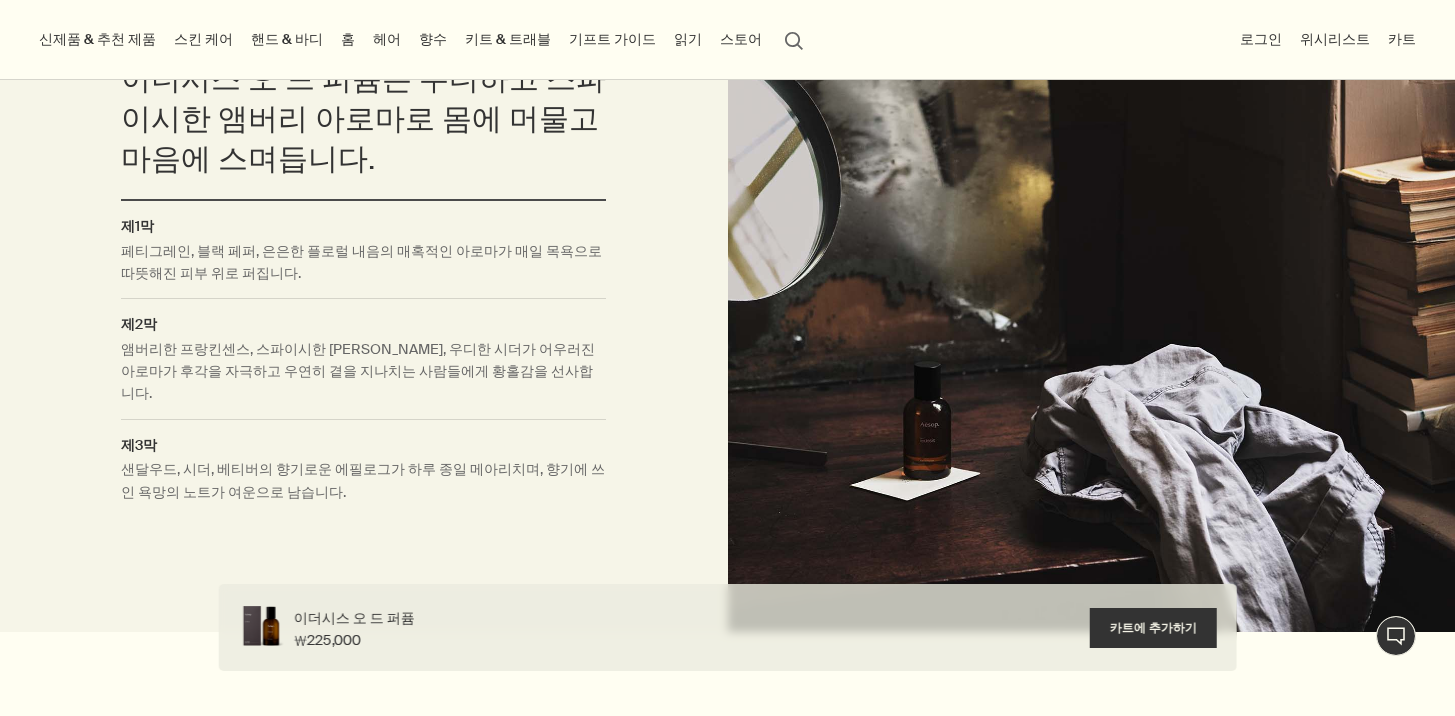 click on "이더시스 경험하기 이더시스 오 드 퍼퓸은 우디하고 스파이시한 앰버리 아로마로 몸에 머물고 마음에 스며듭니다. 제1막 페티그레인, 블랙 페퍼, 은은한 플로럴 내음의 매혹적인 아로마가 매일 목욕으로 따뜻해진 피부 위로 퍼집니다. 제2막 앰버리한 프랑킨센스, 스파이시한 쿠민, 우디한 시더가 어우러진 아로마가 후각을 자극하고 우연히 곁을 지나치는 사람들에게 황홀감을 선사합니다. 제3막 샌달우드, 시더, 베티버의 향기로운 에필로그가 하루 종일 메아리치며, 향기에 쓰인 욕망의 노트가 여운으로 남습니다." at bounding box center (363, 274) 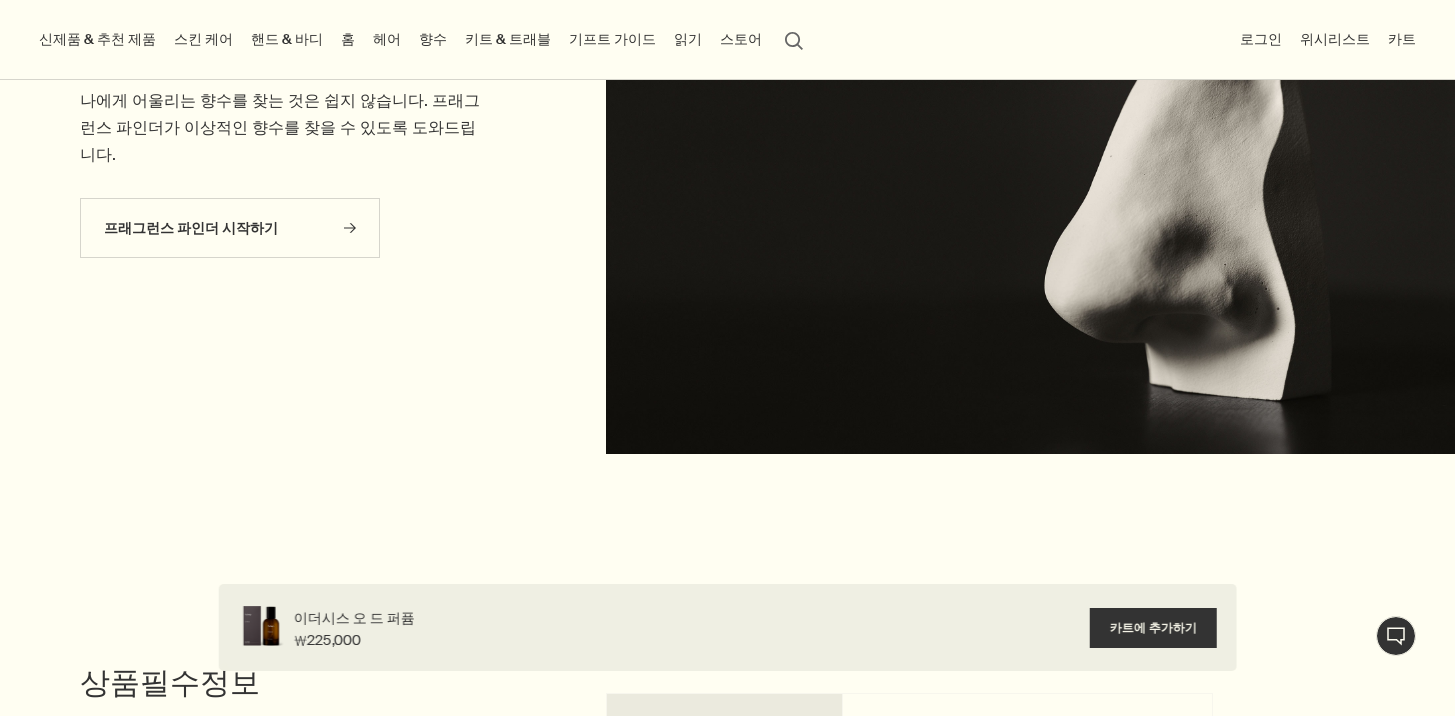 scroll, scrollTop: 3563, scrollLeft: 0, axis: vertical 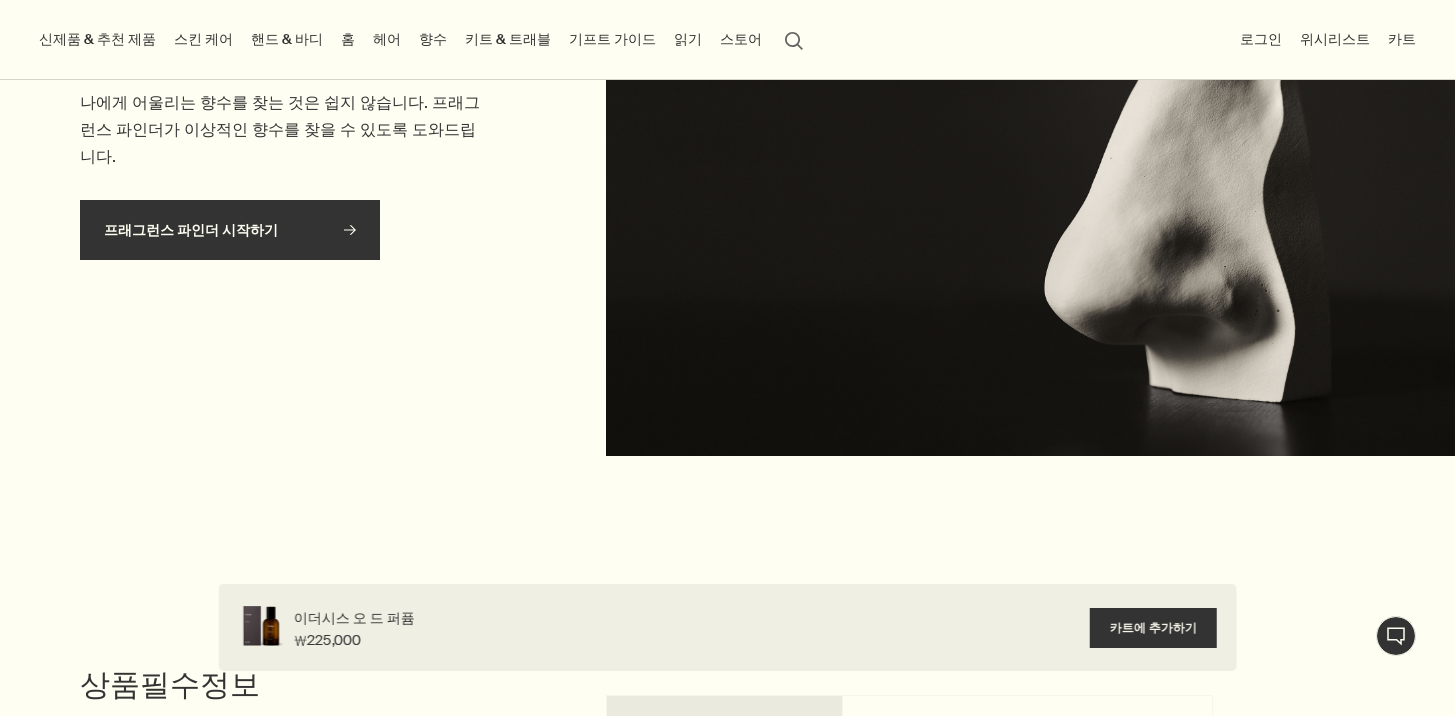 click on "프래그런스 파인더 시작하기   rightArrow" at bounding box center [230, 230] 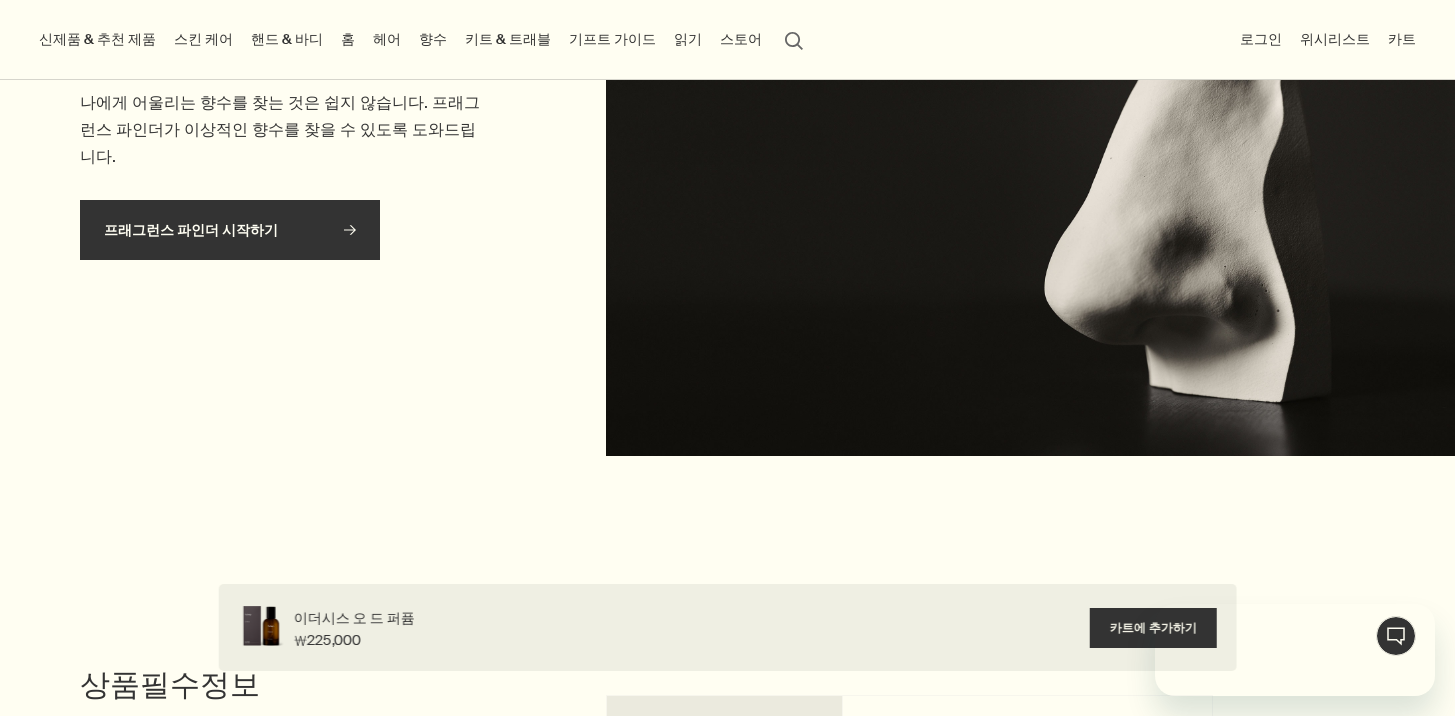 scroll, scrollTop: 0, scrollLeft: 0, axis: both 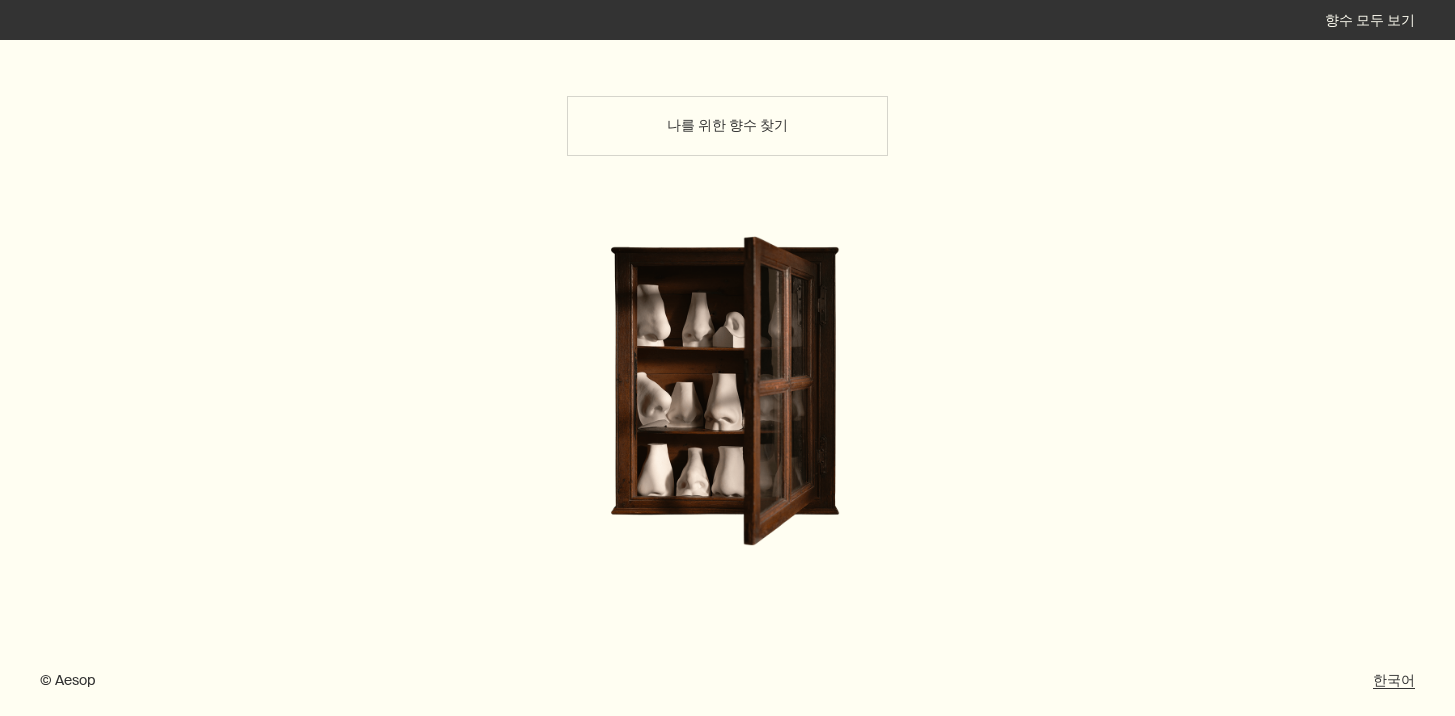 click on "나를 위한 향수 찾기" at bounding box center [727, 126] 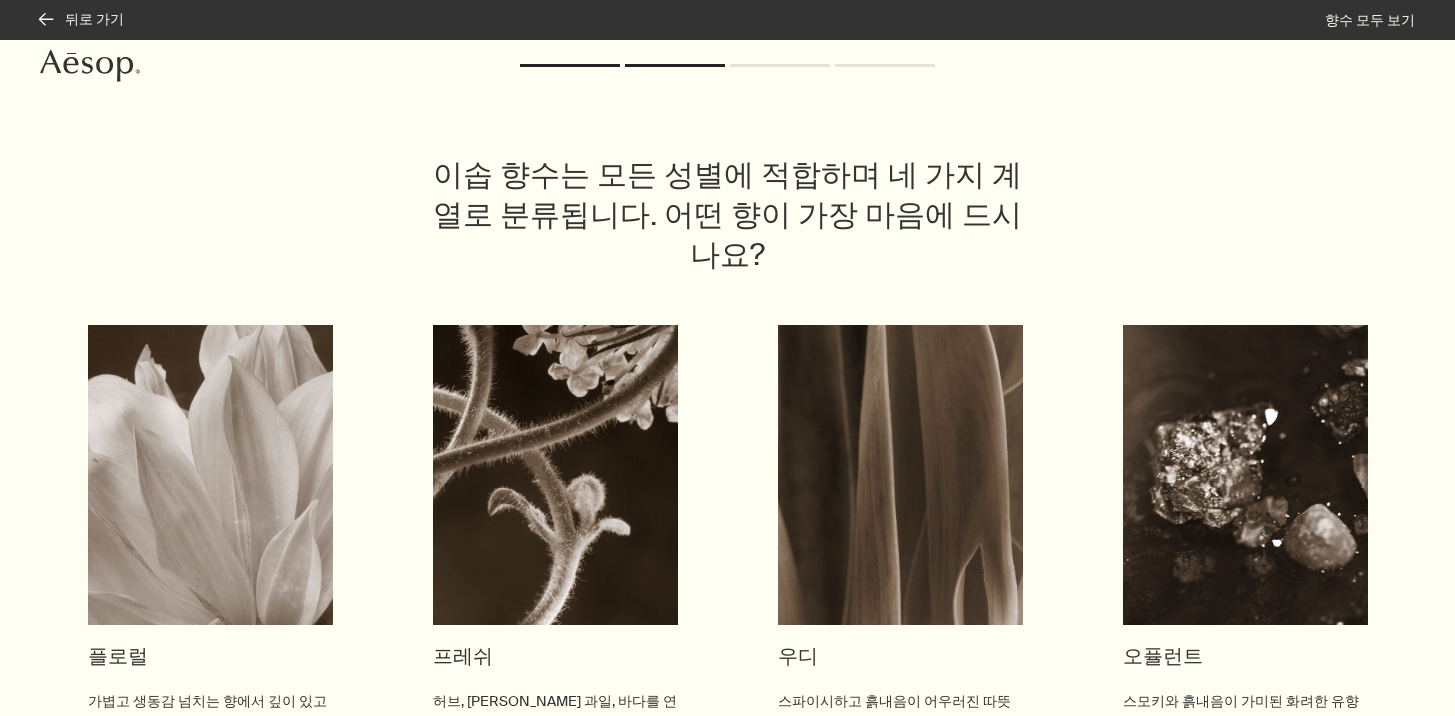 scroll, scrollTop: 28, scrollLeft: 0, axis: vertical 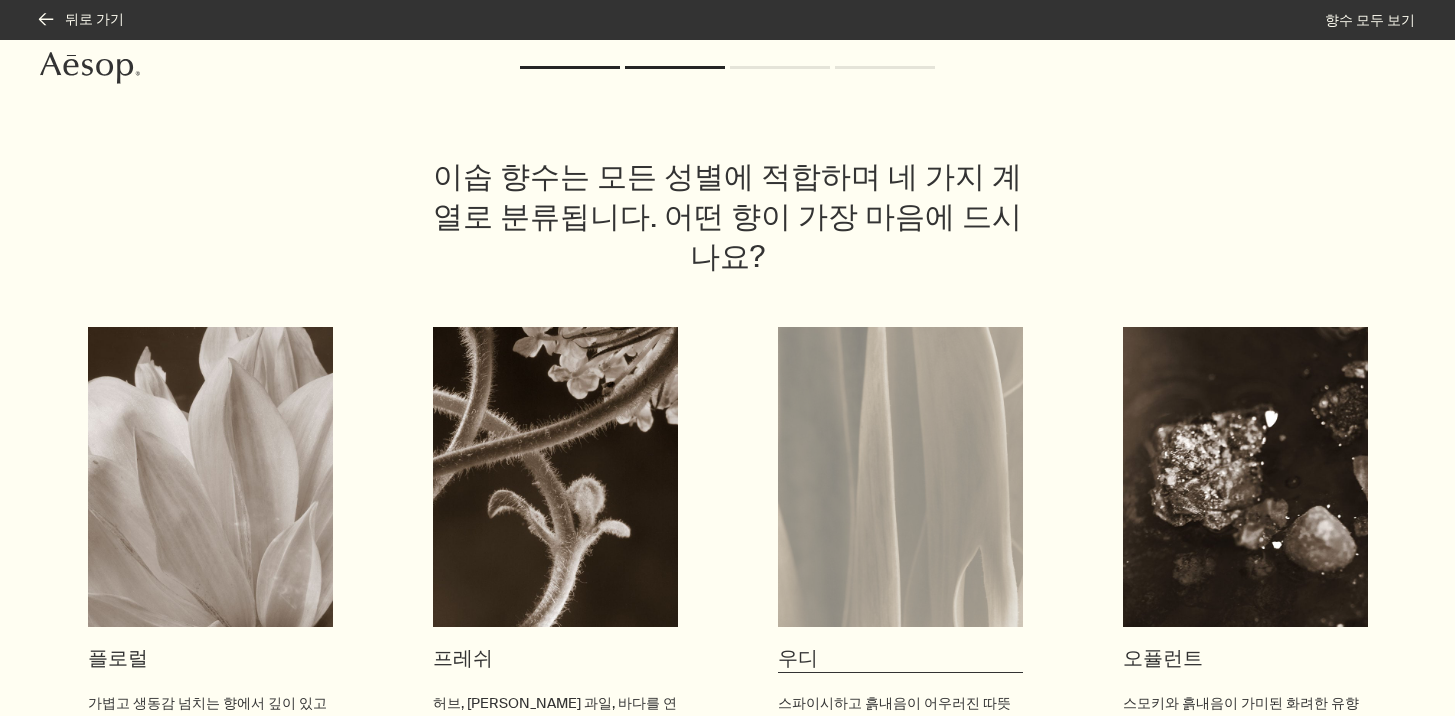 click at bounding box center (900, 477) 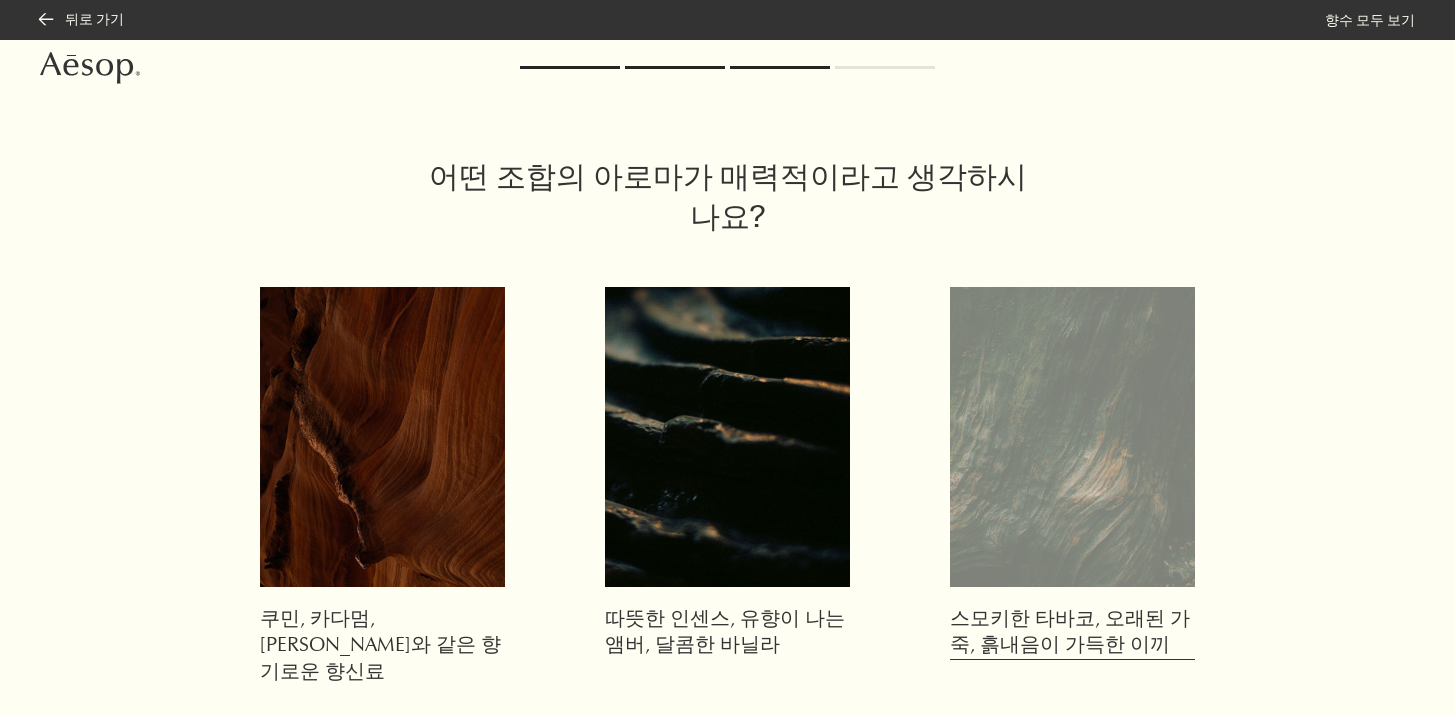 click at bounding box center (1072, 437) 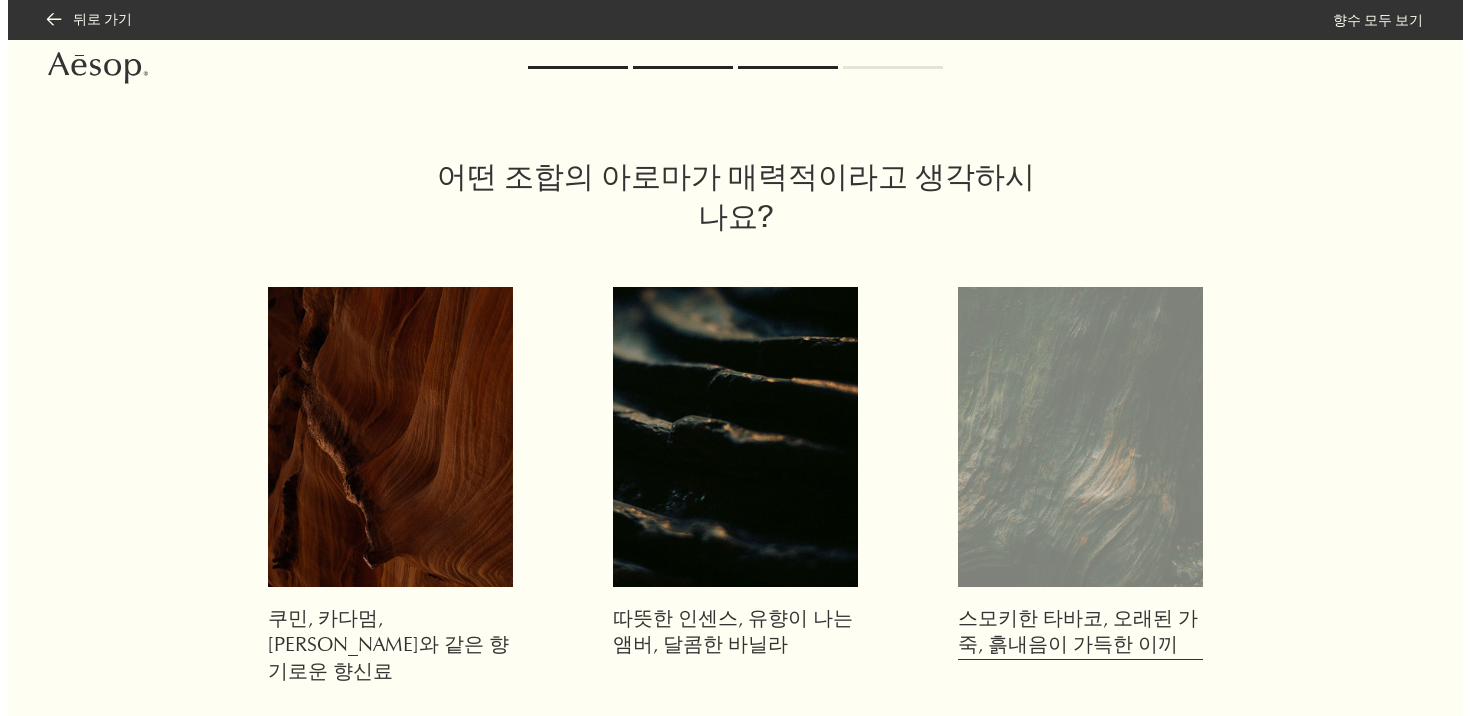 scroll, scrollTop: 0, scrollLeft: 0, axis: both 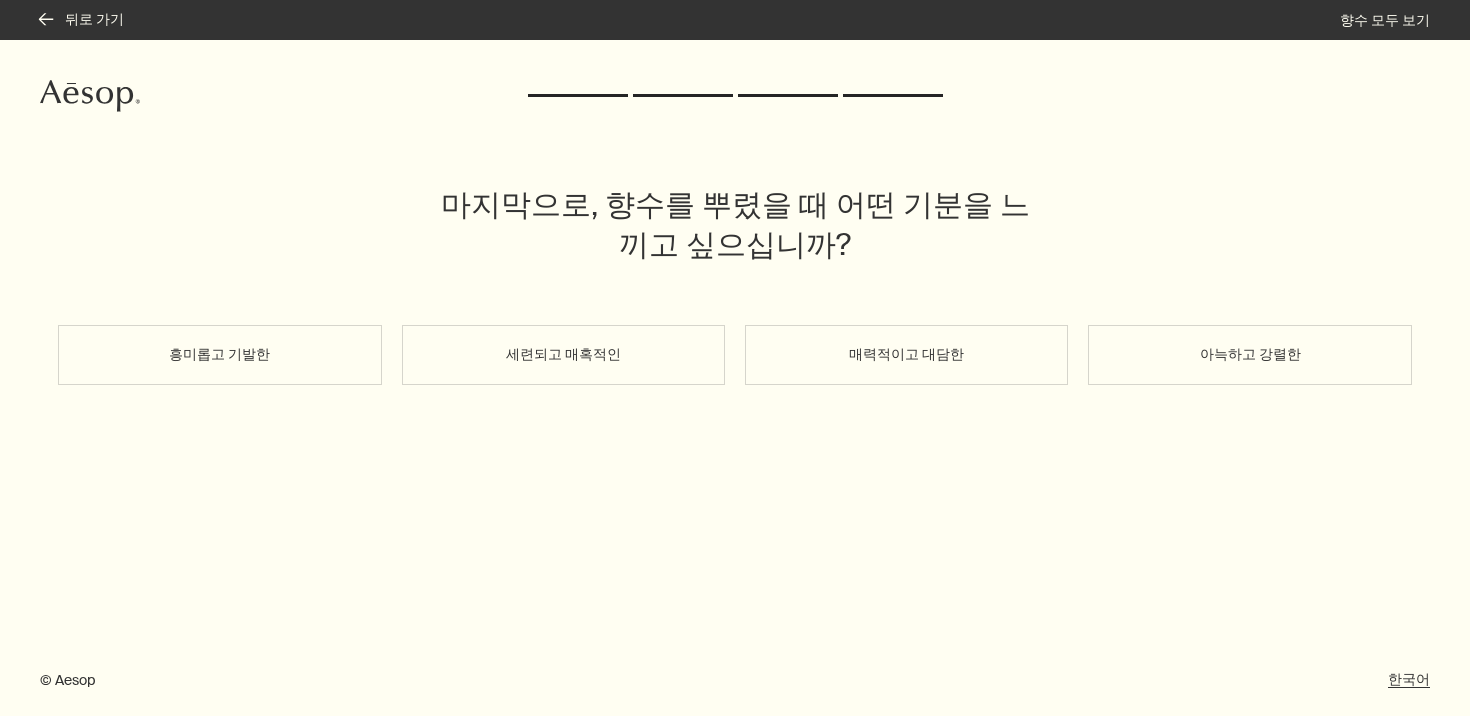 click on "세련되고 매혹적인" at bounding box center (563, 355) 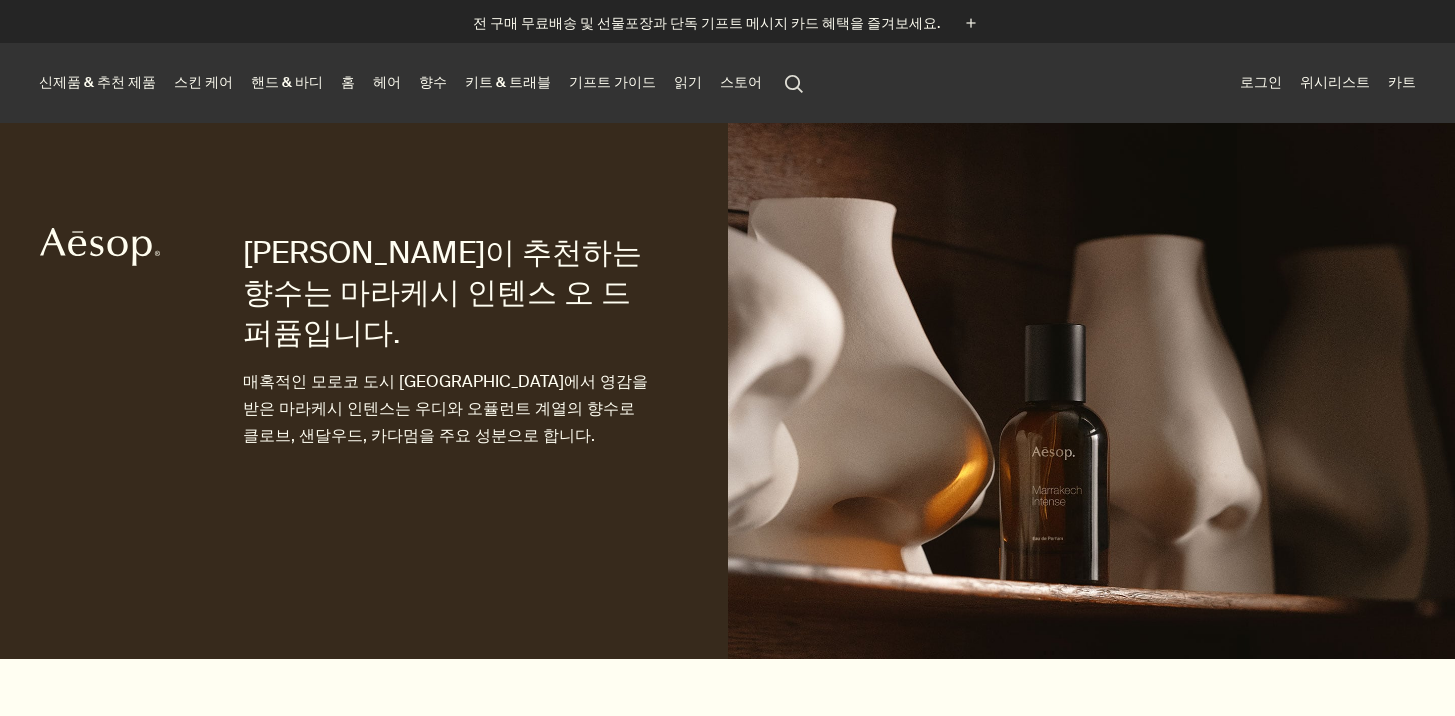 scroll, scrollTop: 0, scrollLeft: 0, axis: both 